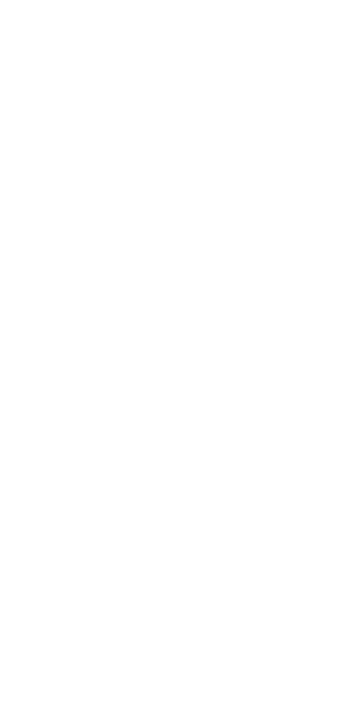 scroll, scrollTop: 0, scrollLeft: 0, axis: both 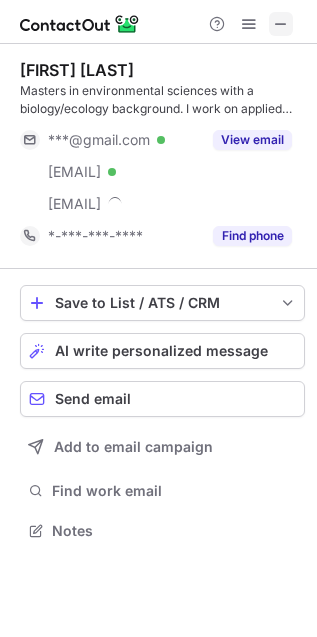 click at bounding box center (281, 24) 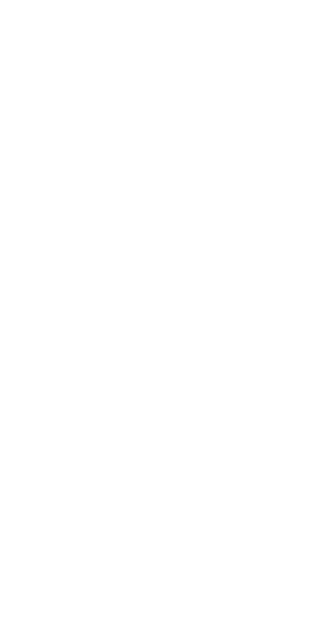 scroll, scrollTop: 0, scrollLeft: 0, axis: both 